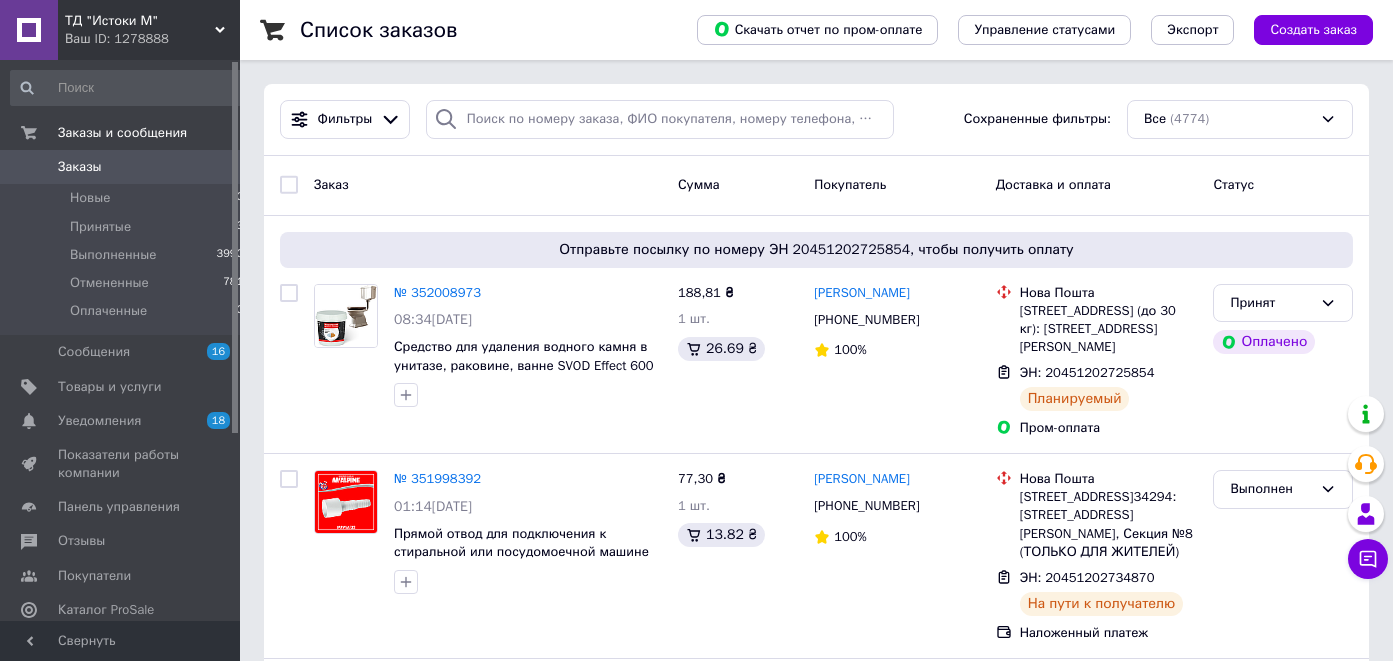 scroll, scrollTop: 0, scrollLeft: 0, axis: both 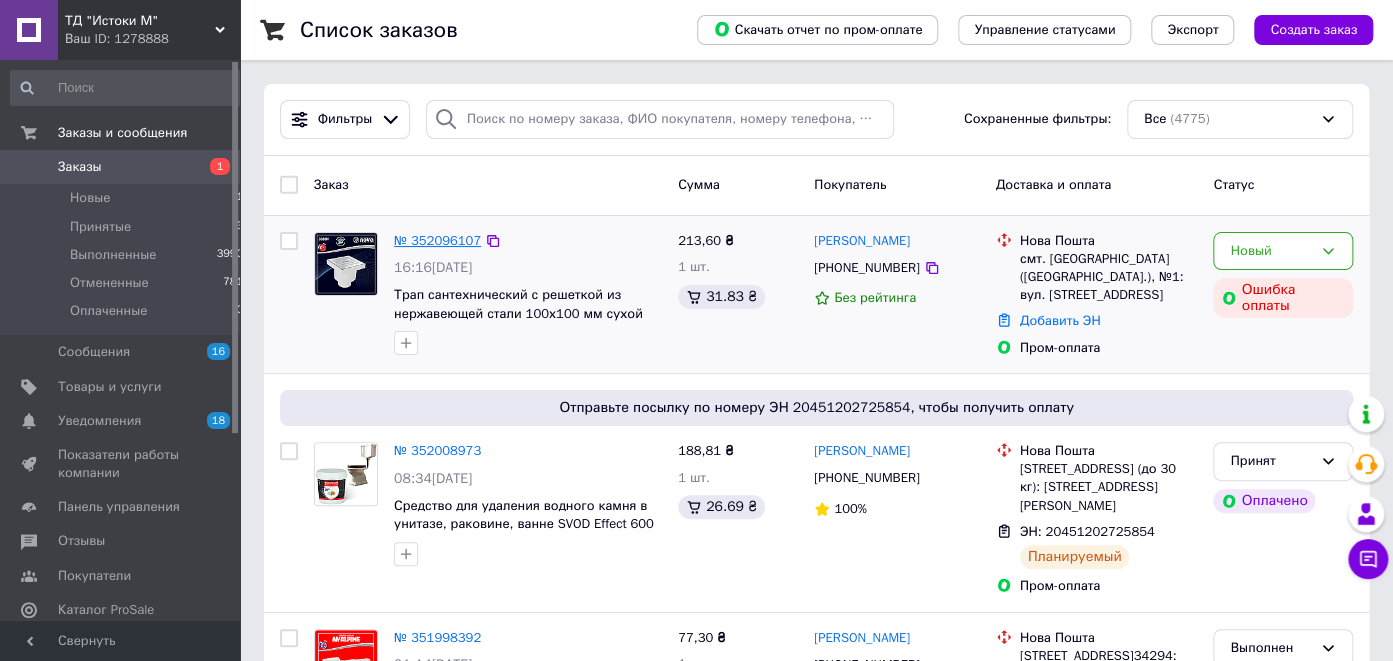 click on "№ 352096107" at bounding box center [437, 240] 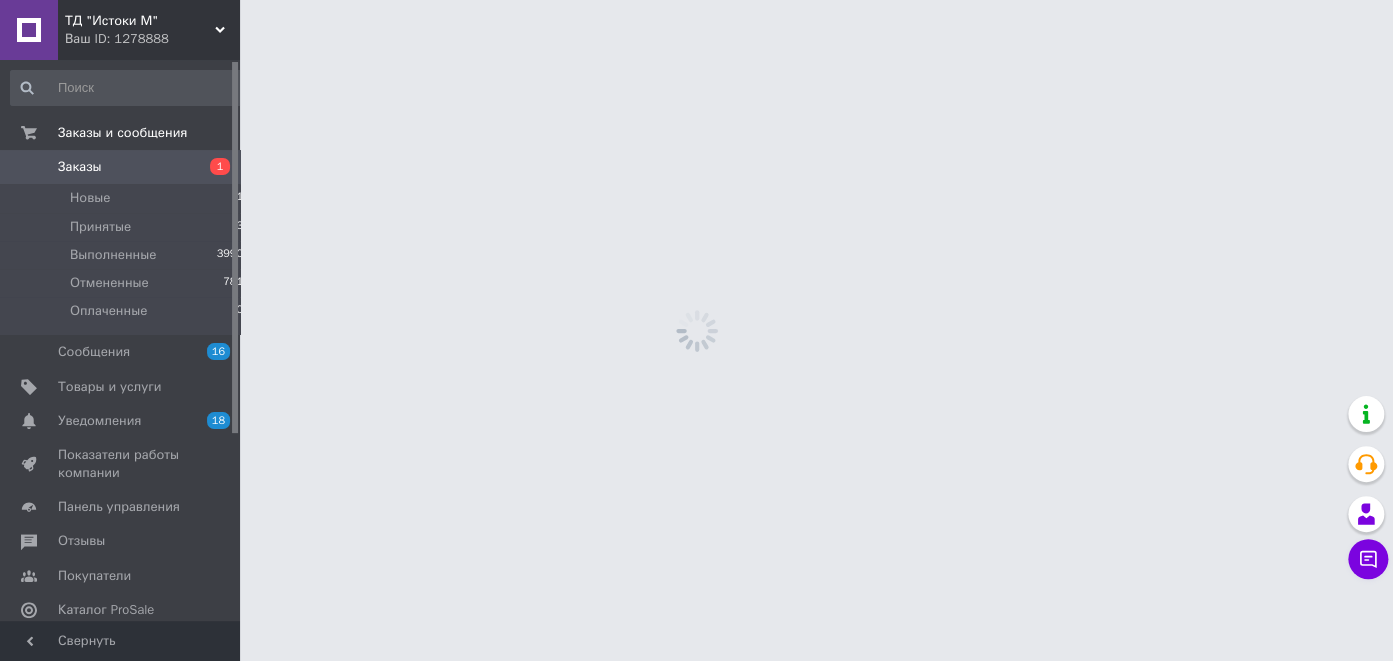 click on "ТД "Истоки М" Ваш ID: 1278888 Сайт ТД "Истоки М" Кабинет покупателя Проверить состояние системы Страница на портале Справка Выйти Заказы и сообщения Заказы 1 Новые 1 Принятые 3 Выполненные 3990 Отмененные 781 Оплаченные 0 Сообщения 16 Товары и услуги Уведомления 18 0 Показатели работы компании Панель управления Отзывы Покупатели Каталог ProSale Аналитика Инструменты вебмастера и SEO Управление сайтом Кошелек компании Маркет Настройки Тарифы и счета Prom топ Свернуть" at bounding box center [696, 0] 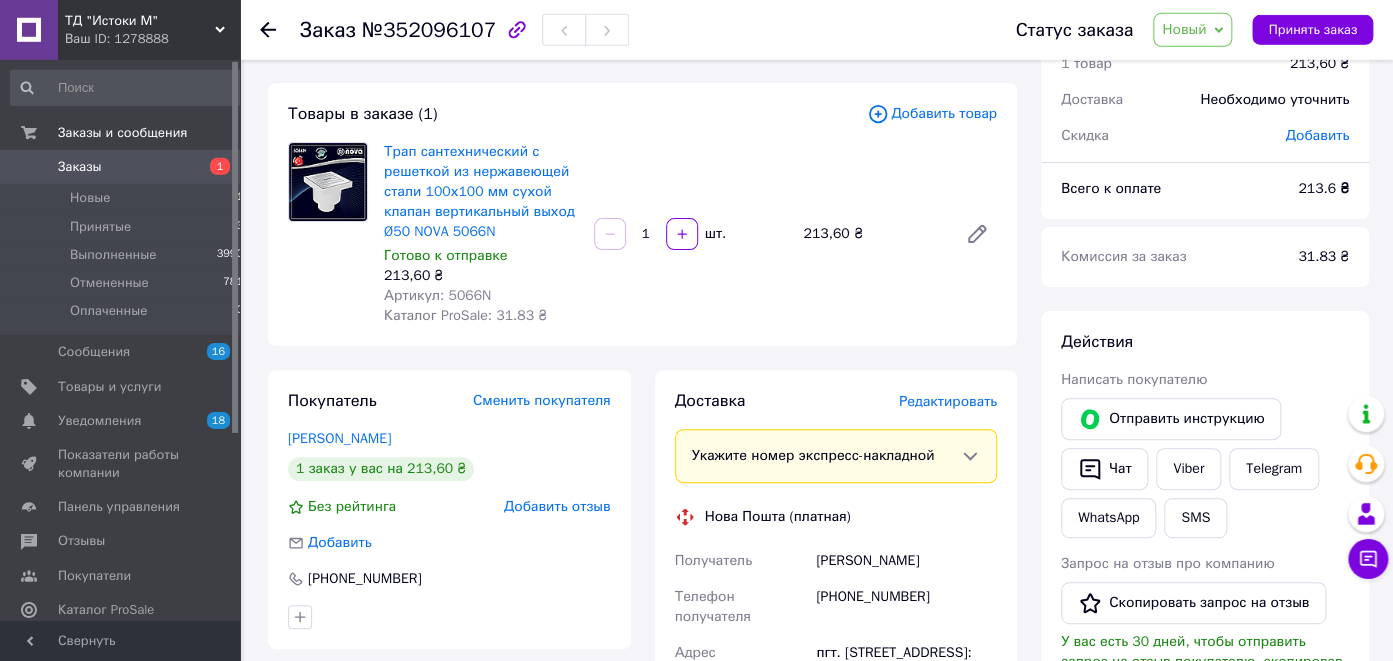 scroll, scrollTop: 0, scrollLeft: 0, axis: both 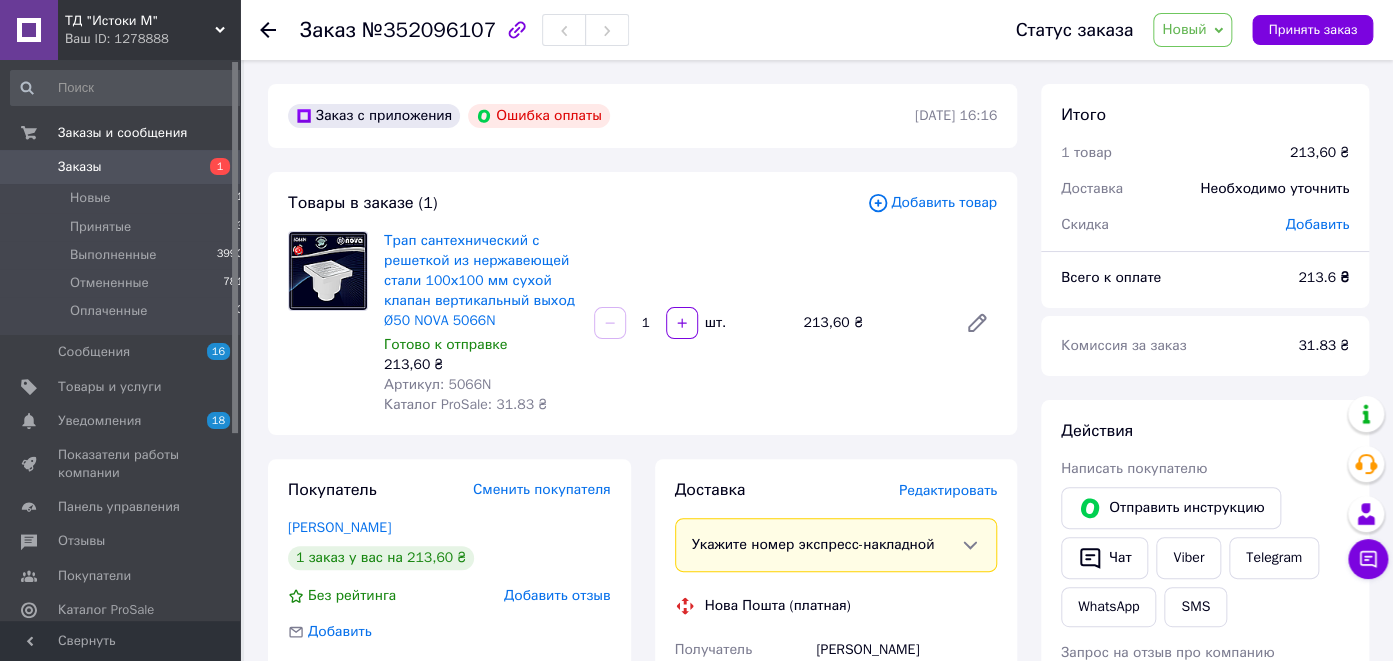 click on "Заказы" at bounding box center [80, 167] 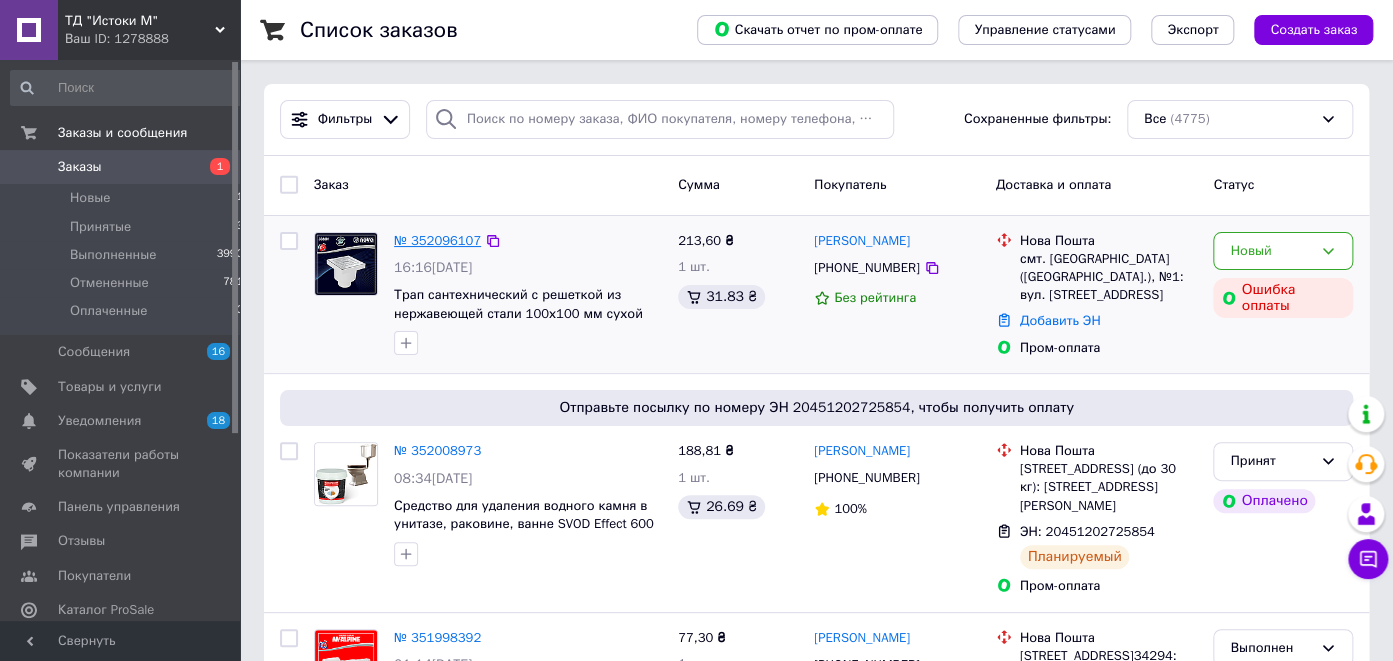 click on "№ 352096107" at bounding box center (437, 240) 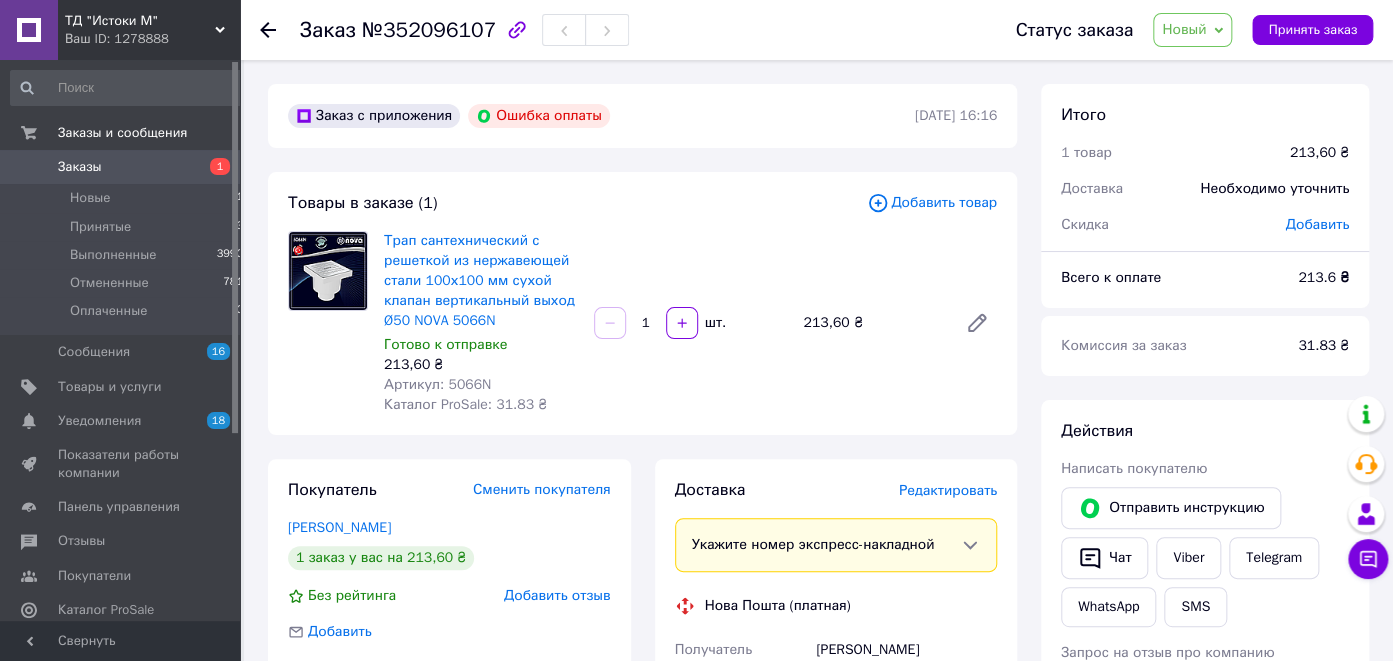 click on "Заказы" at bounding box center (121, 167) 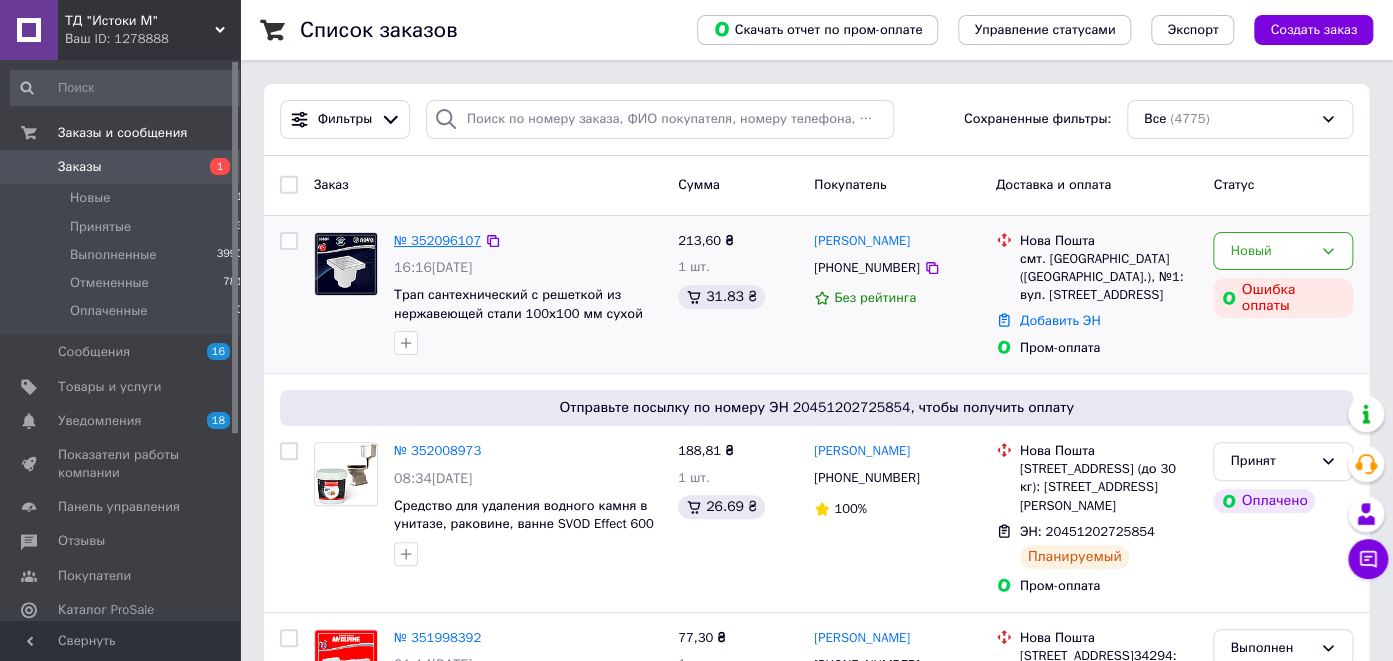 click on "№ 352096107" at bounding box center [437, 240] 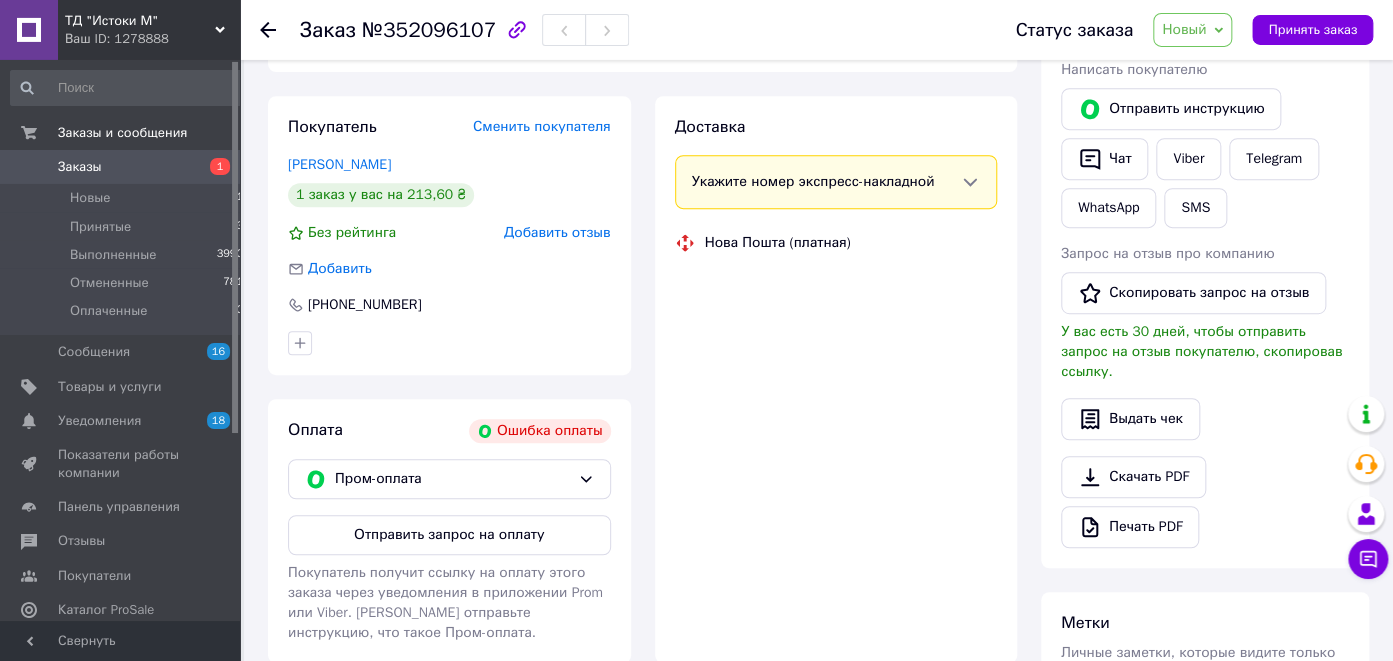 scroll, scrollTop: 499, scrollLeft: 0, axis: vertical 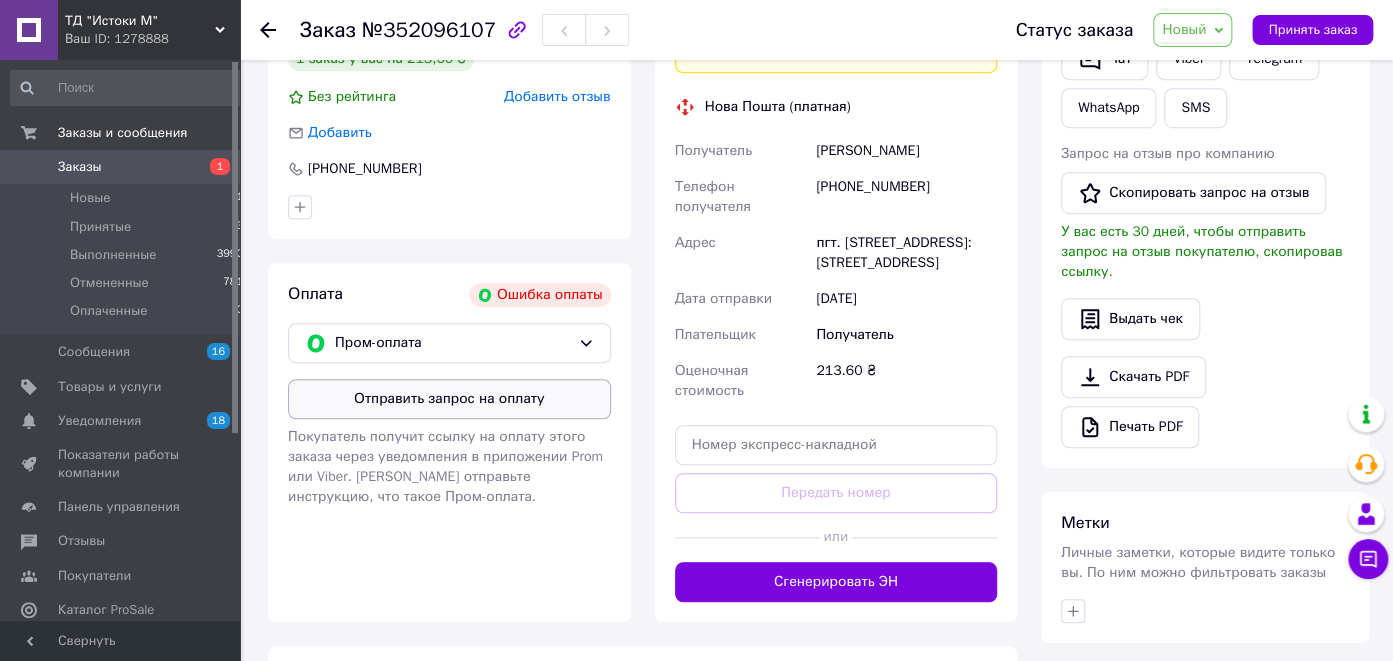 click on "Отправить запрос на оплату" at bounding box center [449, 399] 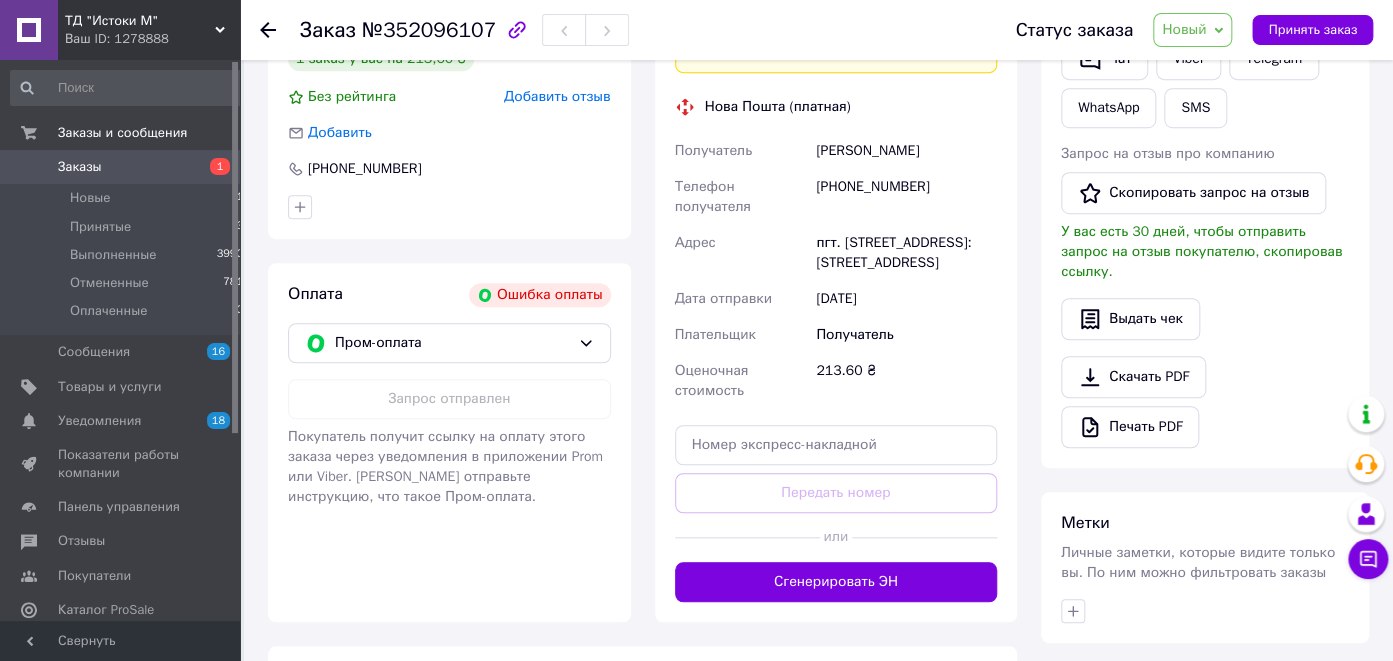 click on "Заказы" at bounding box center [80, 167] 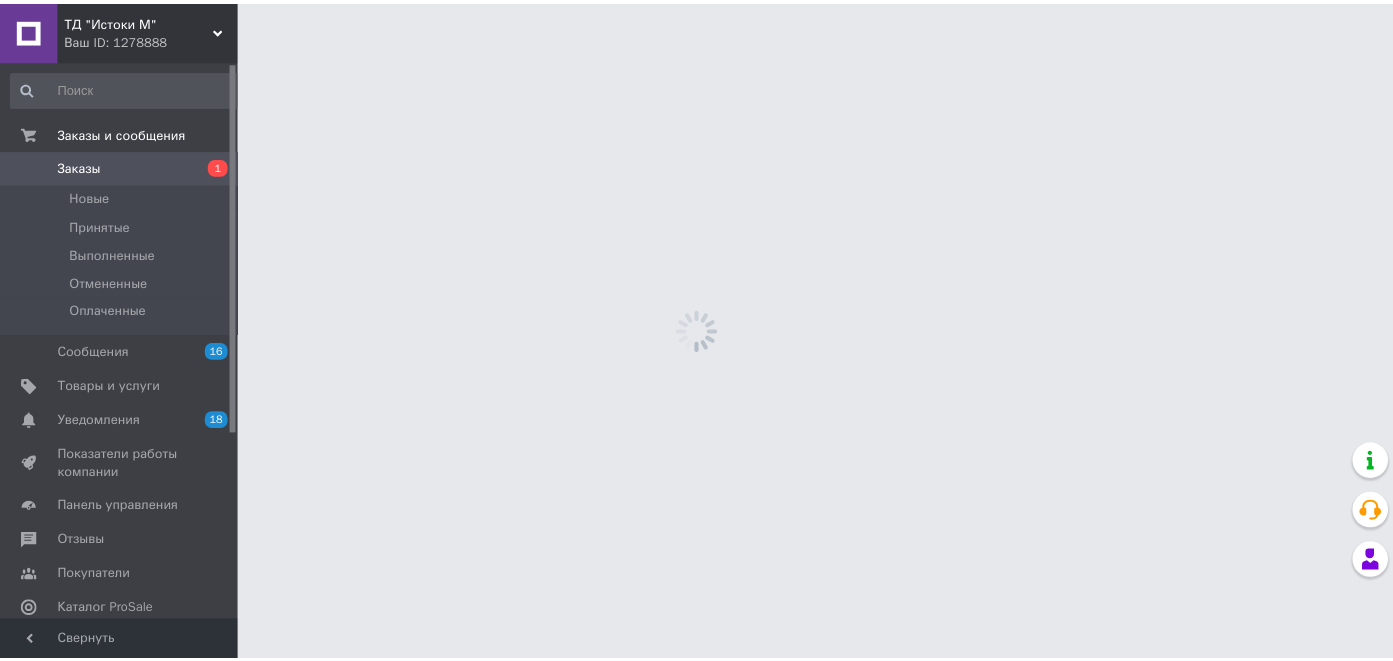 scroll, scrollTop: 0, scrollLeft: 0, axis: both 